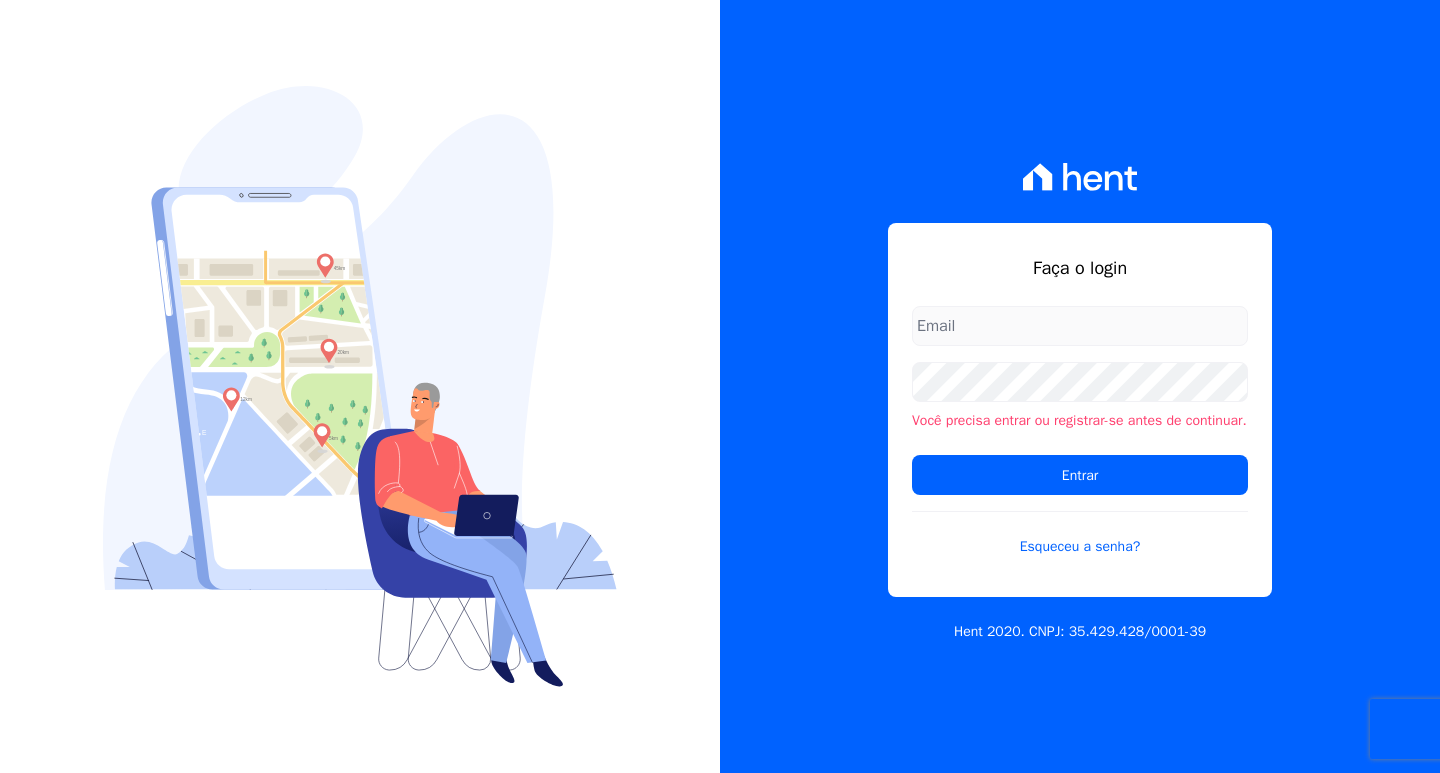 scroll, scrollTop: 0, scrollLeft: 0, axis: both 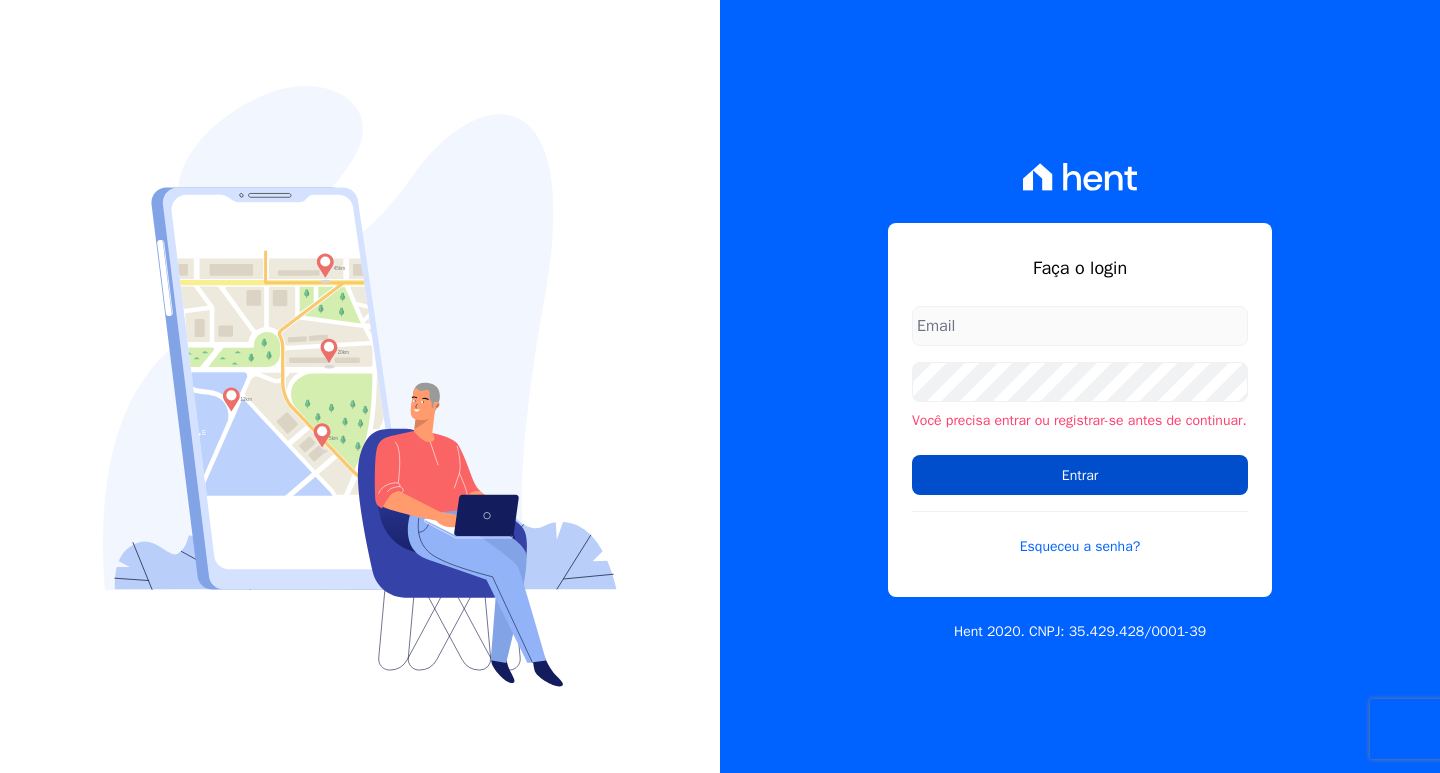 type on "financeiro01@imobcon.com" 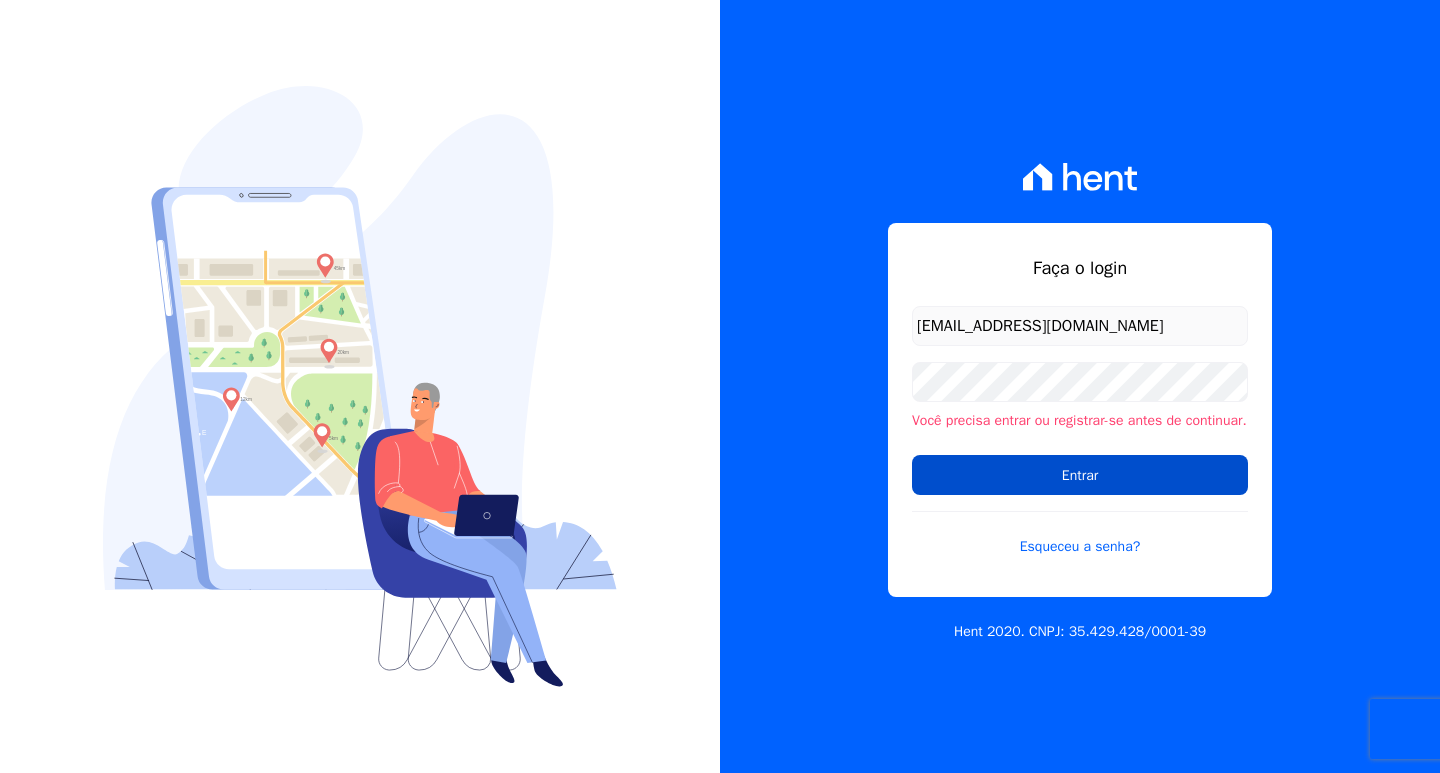 click on "Entrar" at bounding box center (1080, 475) 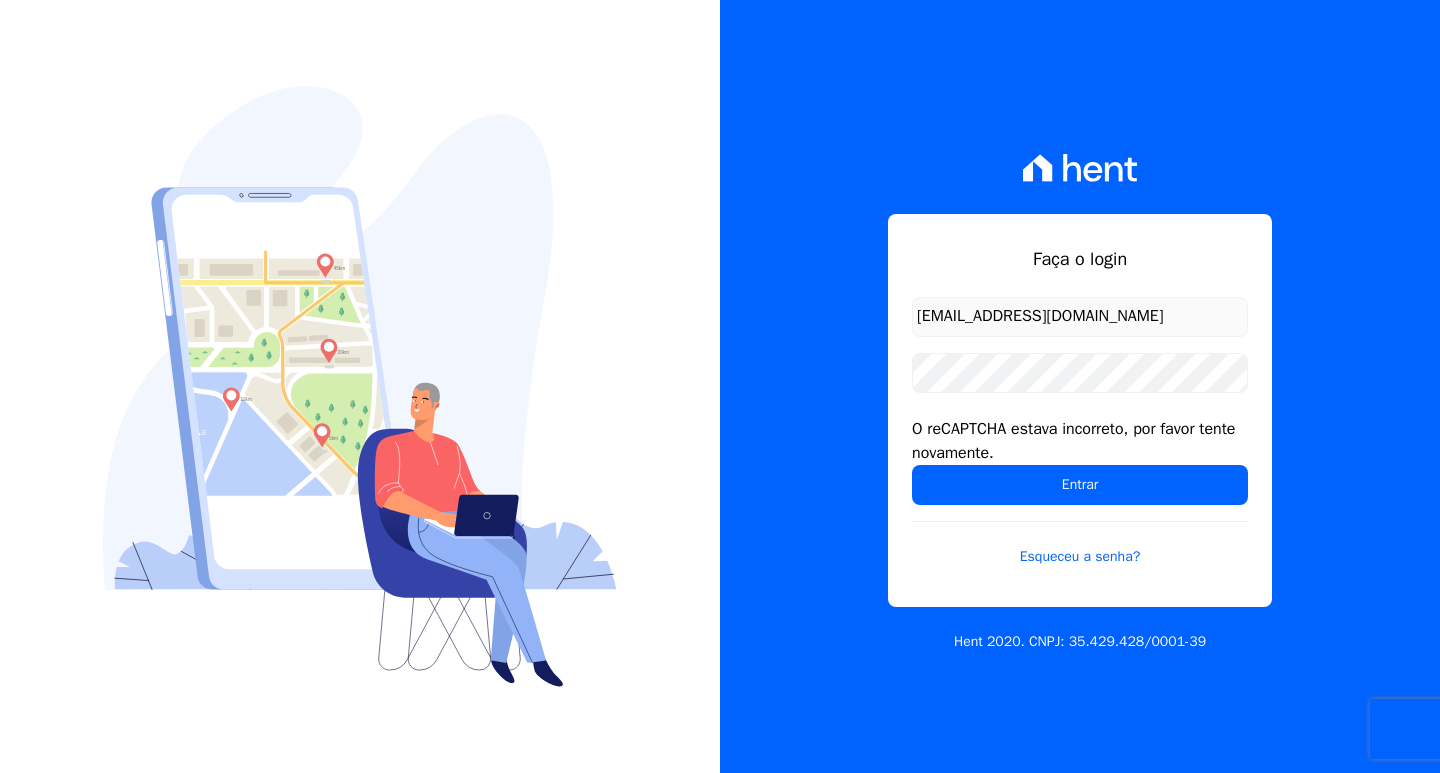 scroll, scrollTop: 0, scrollLeft: 0, axis: both 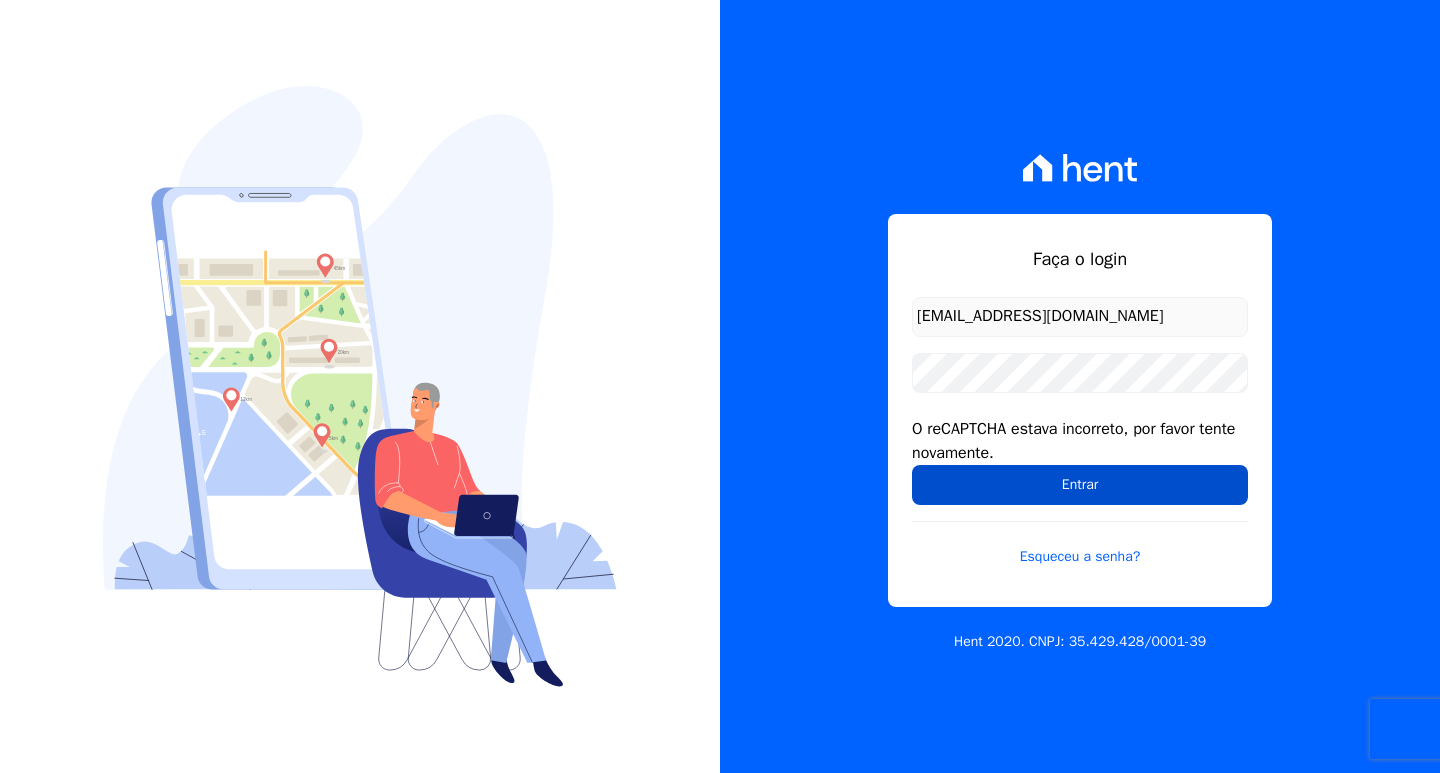 click on "Entrar" at bounding box center [1080, 485] 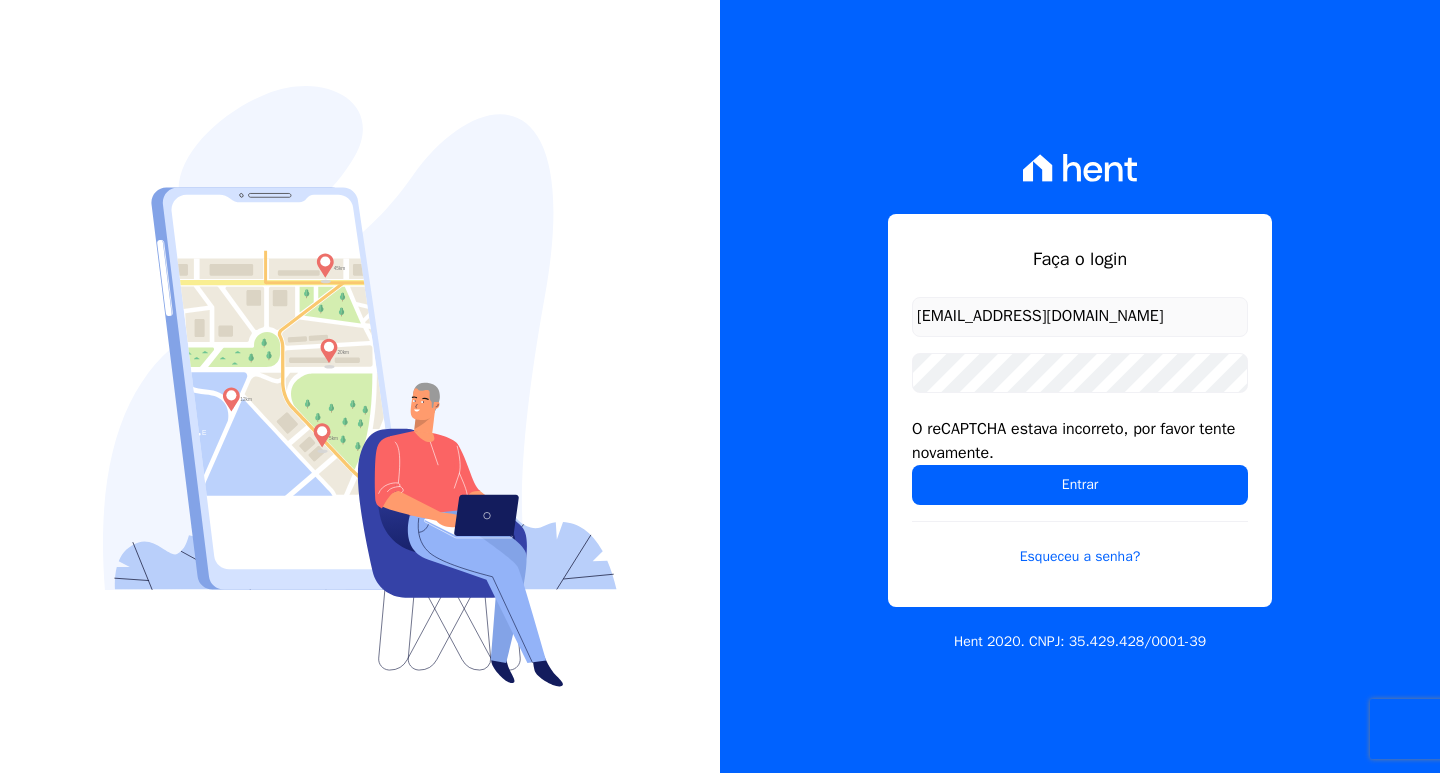 scroll, scrollTop: 0, scrollLeft: 0, axis: both 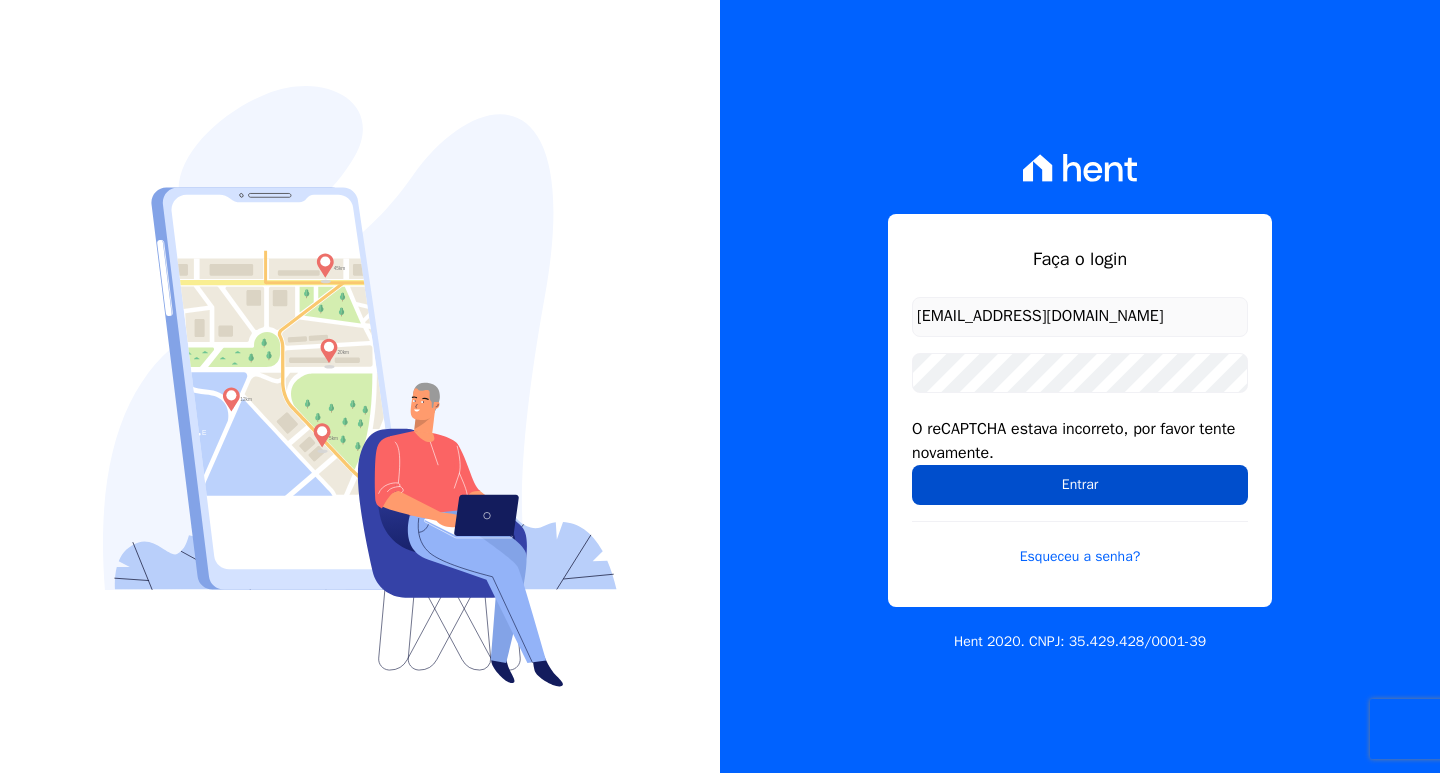 click on "Entrar" at bounding box center (1080, 485) 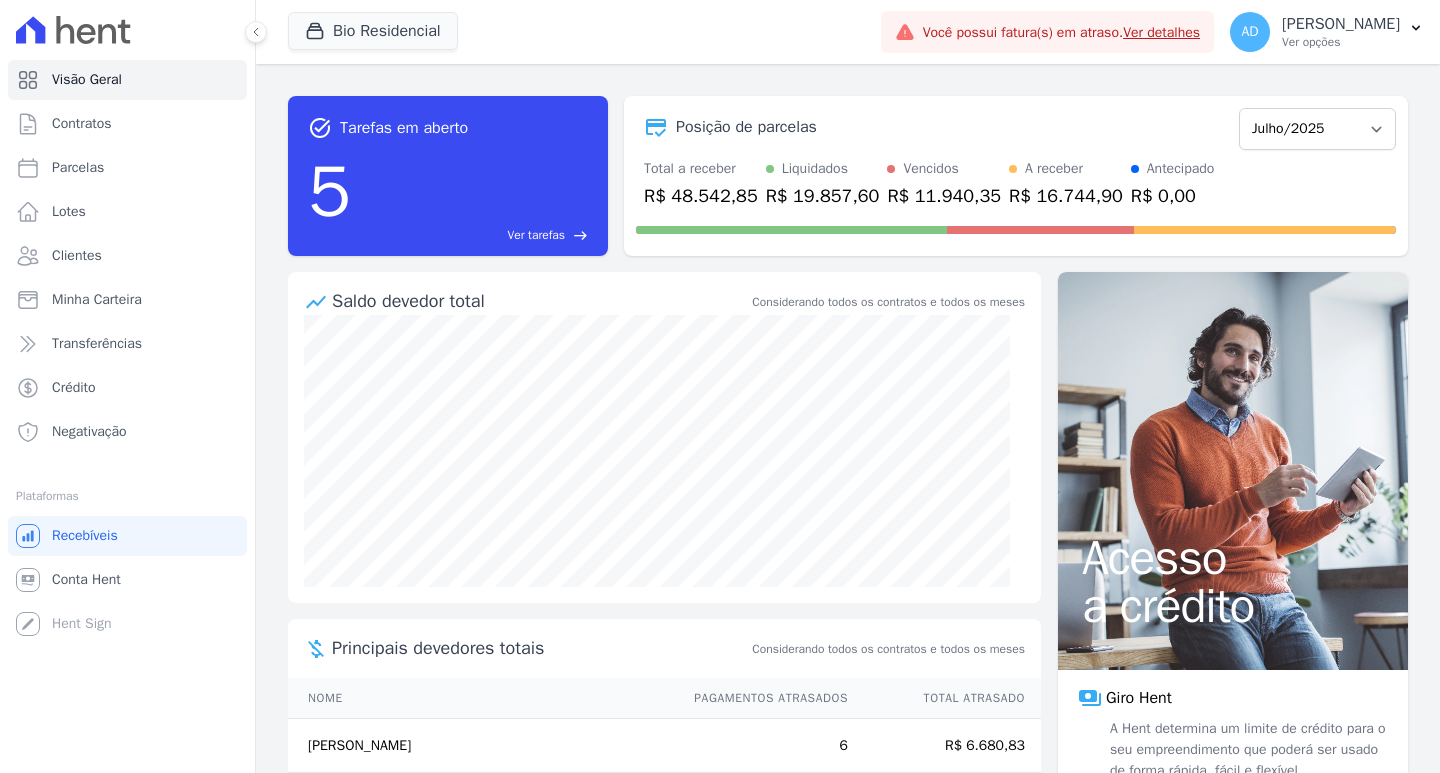 scroll, scrollTop: 0, scrollLeft: 0, axis: both 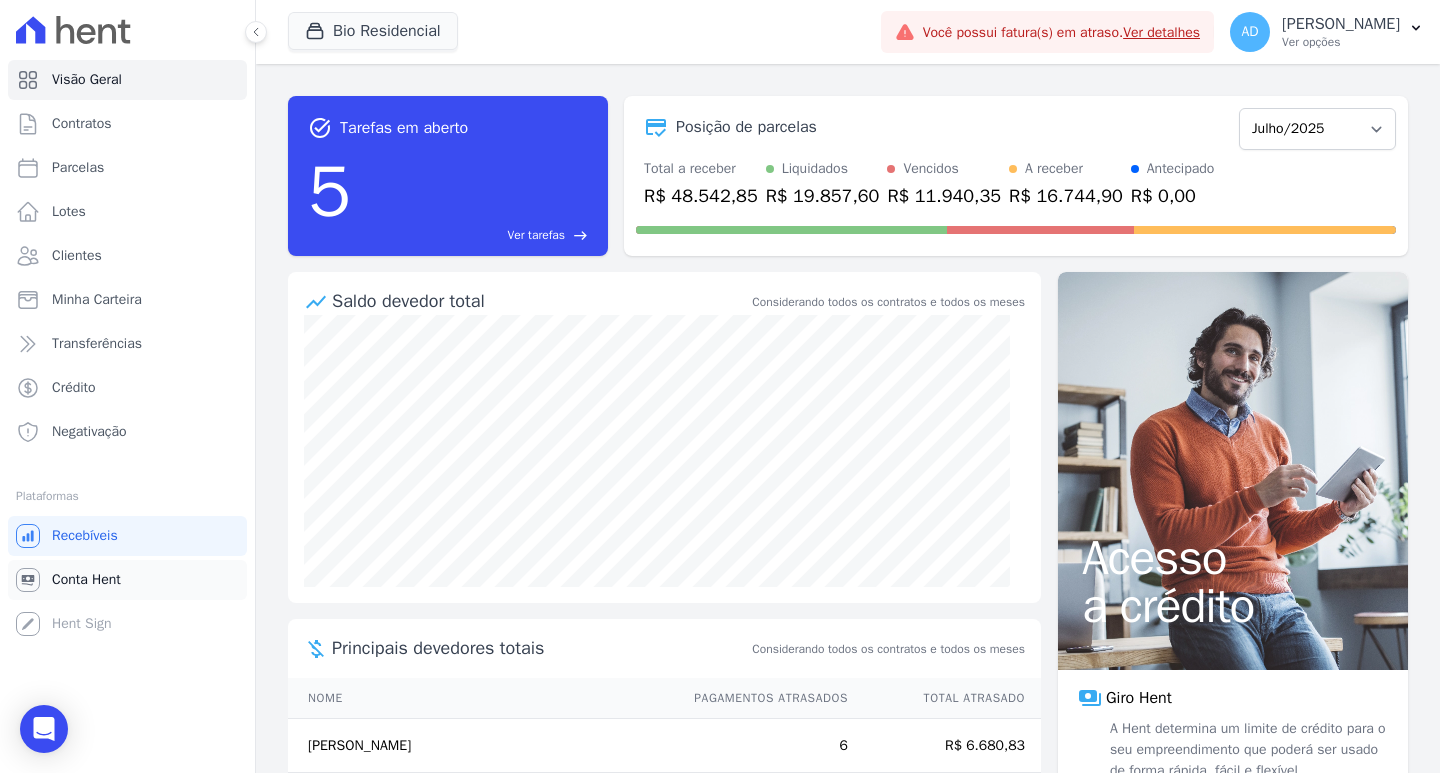 click on "Conta Hent" at bounding box center [86, 580] 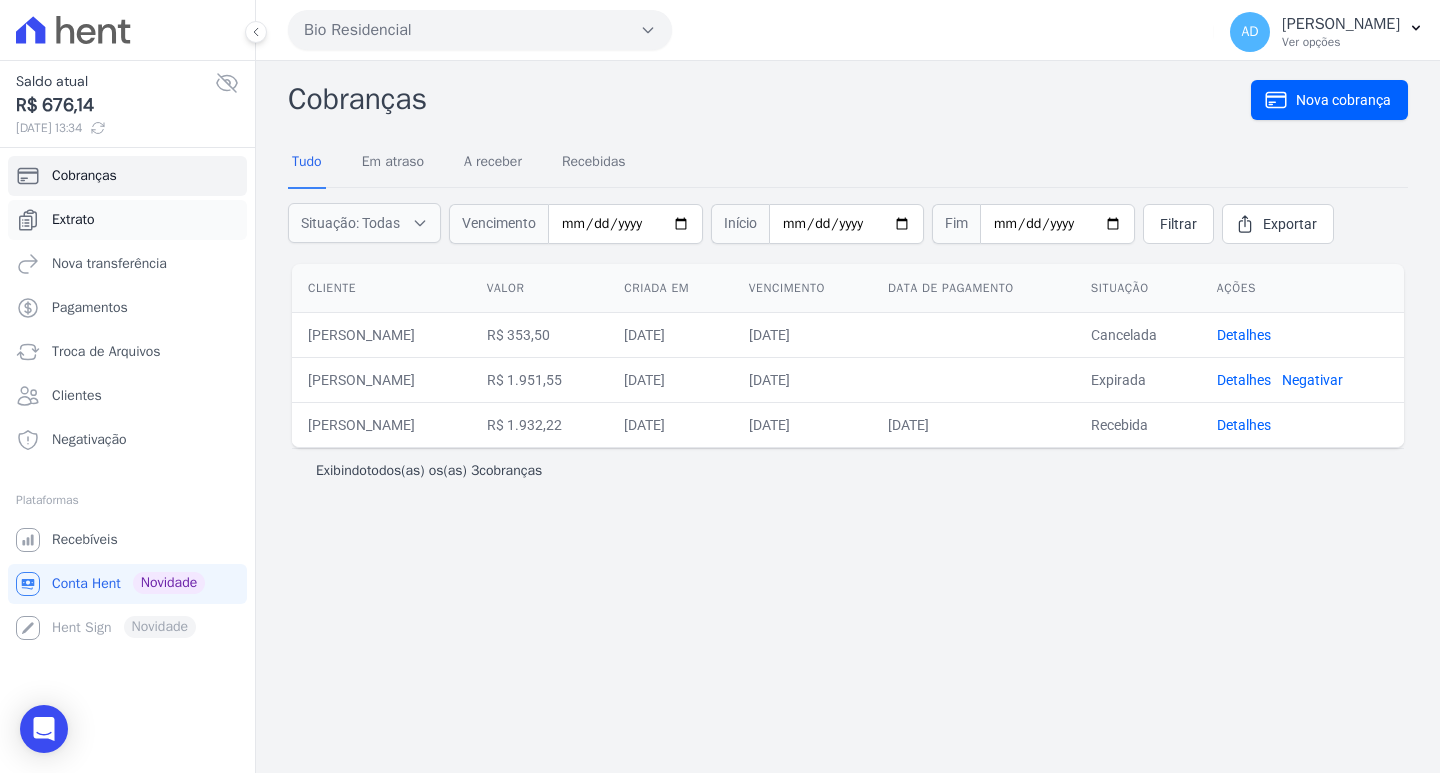click on "Extrato" at bounding box center [73, 220] 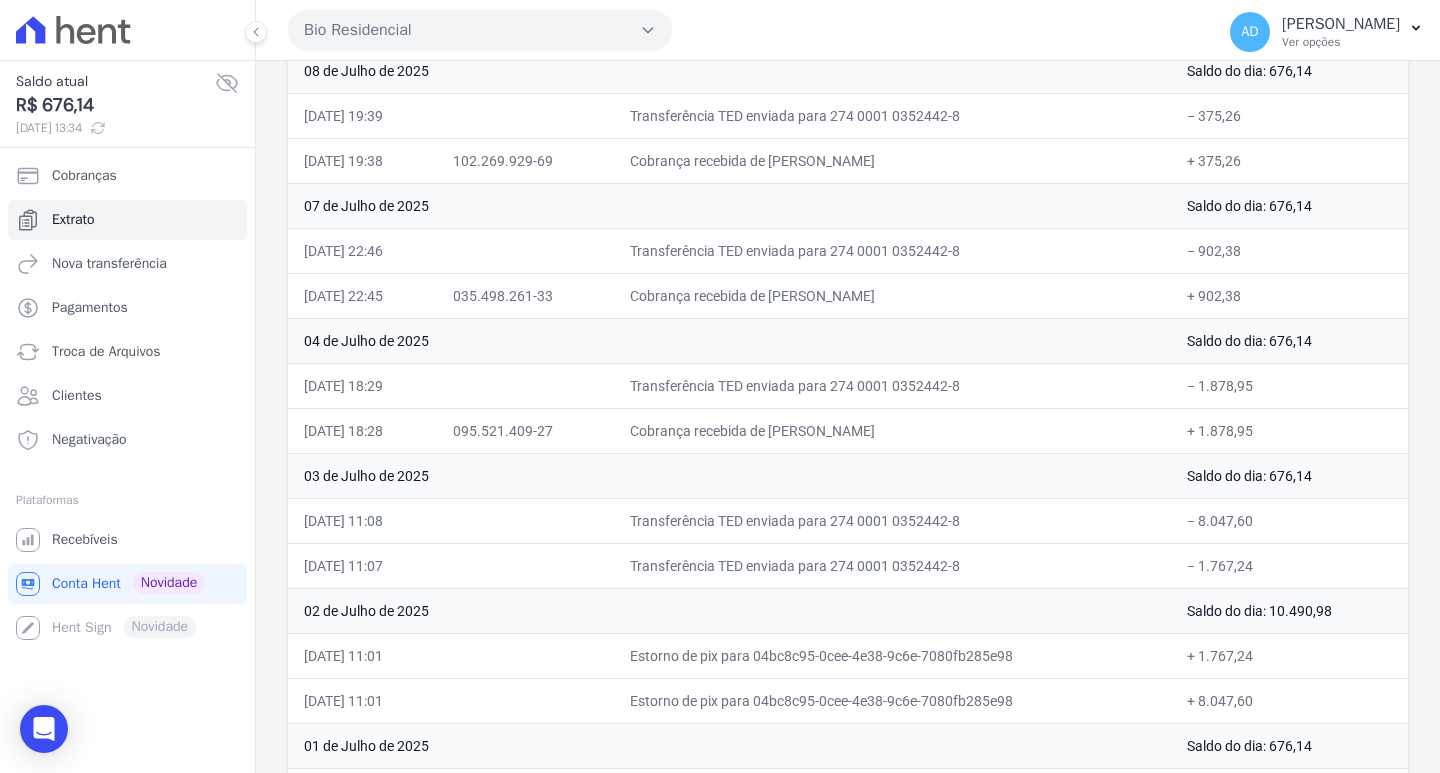 scroll, scrollTop: 867, scrollLeft: 0, axis: vertical 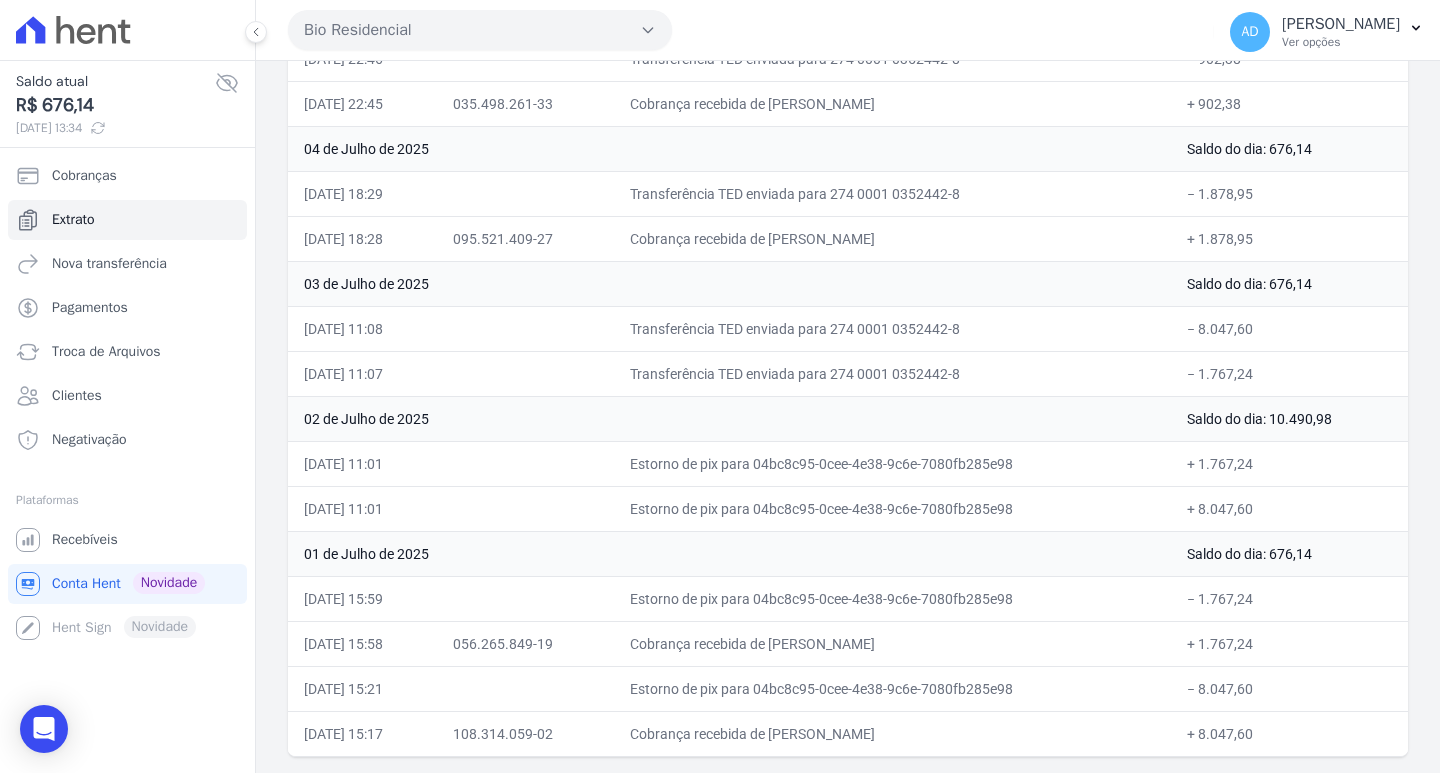 click on "Bio Residencial" at bounding box center [480, 30] 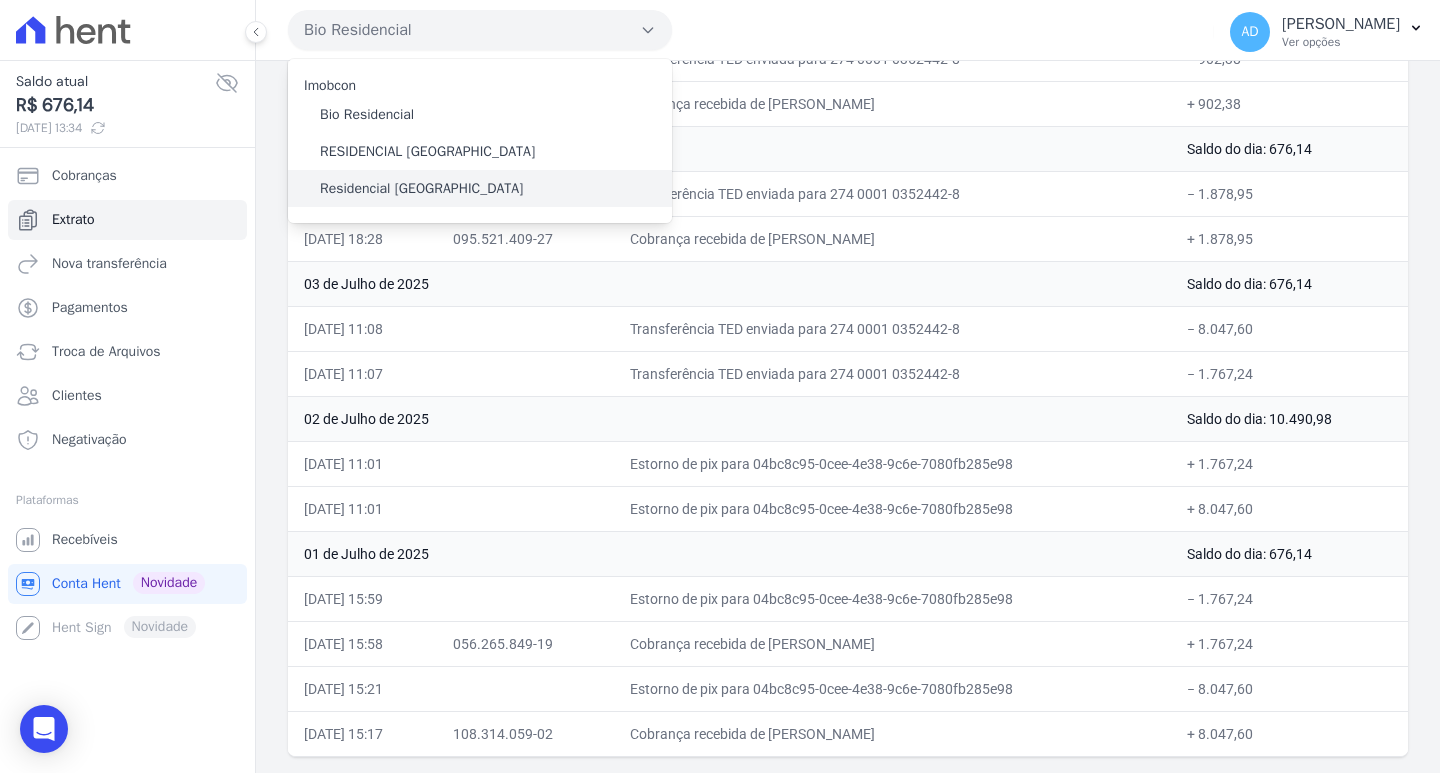 click on "Residencial Serra da Canastra" at bounding box center (421, 188) 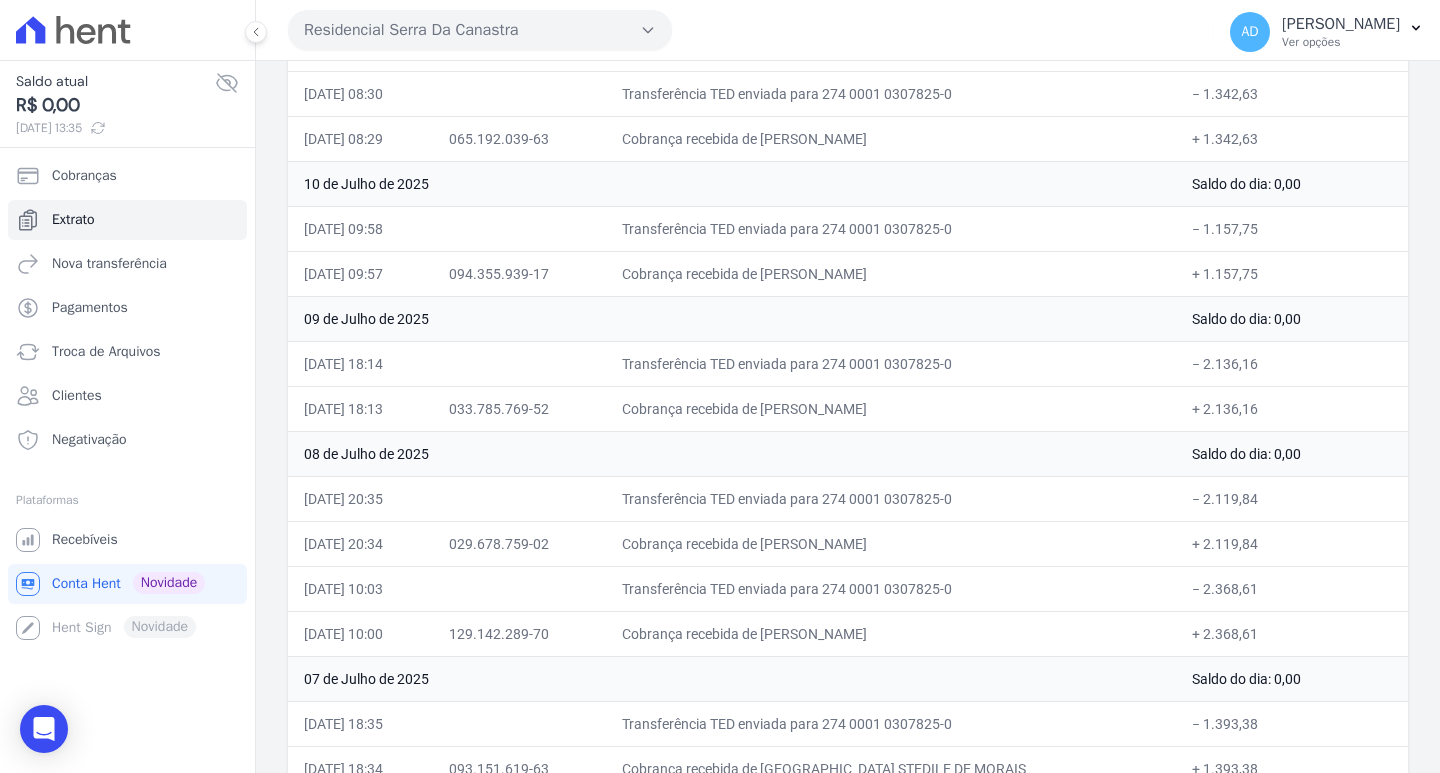 scroll, scrollTop: 667, scrollLeft: 0, axis: vertical 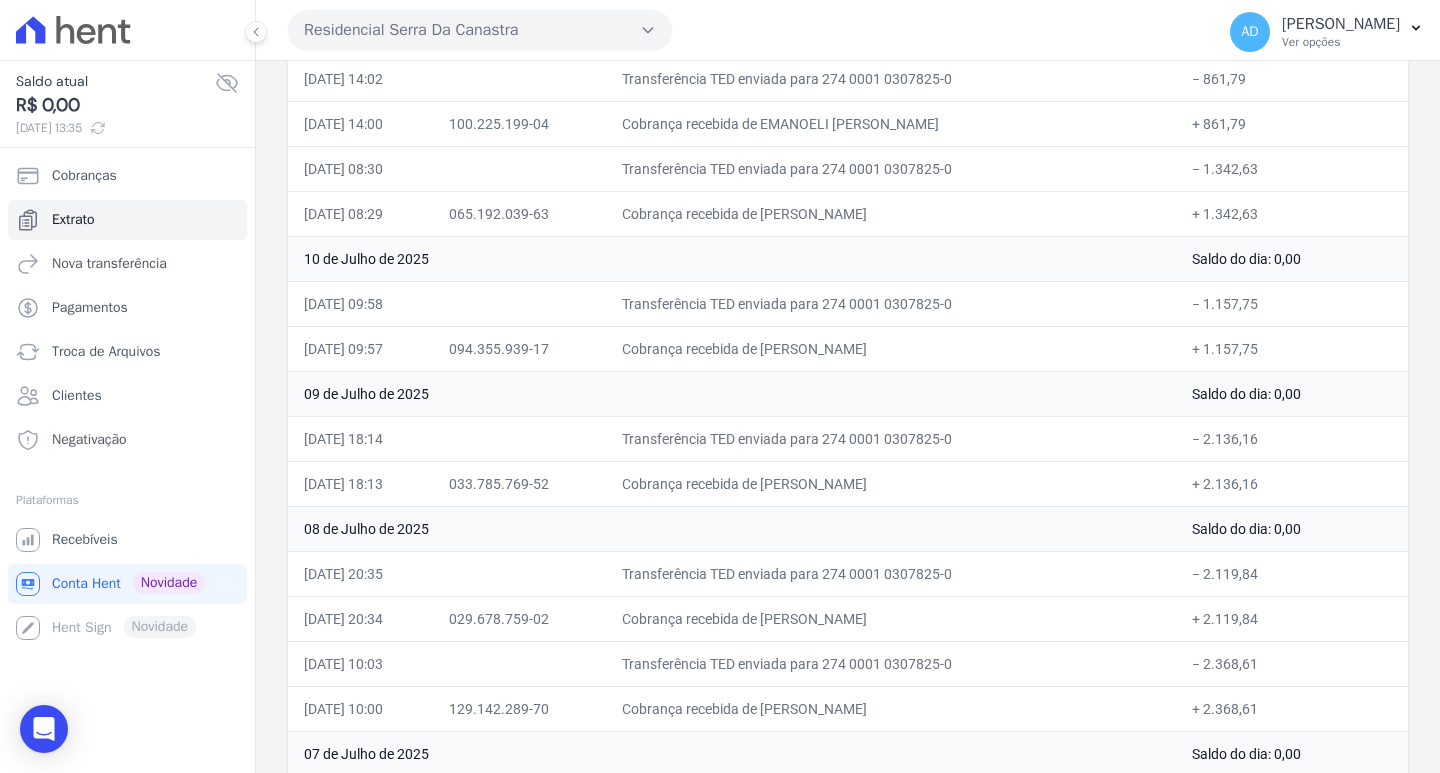 drag, startPoint x: 1010, startPoint y: 351, endPoint x: 807, endPoint y: 321, distance: 205.20477 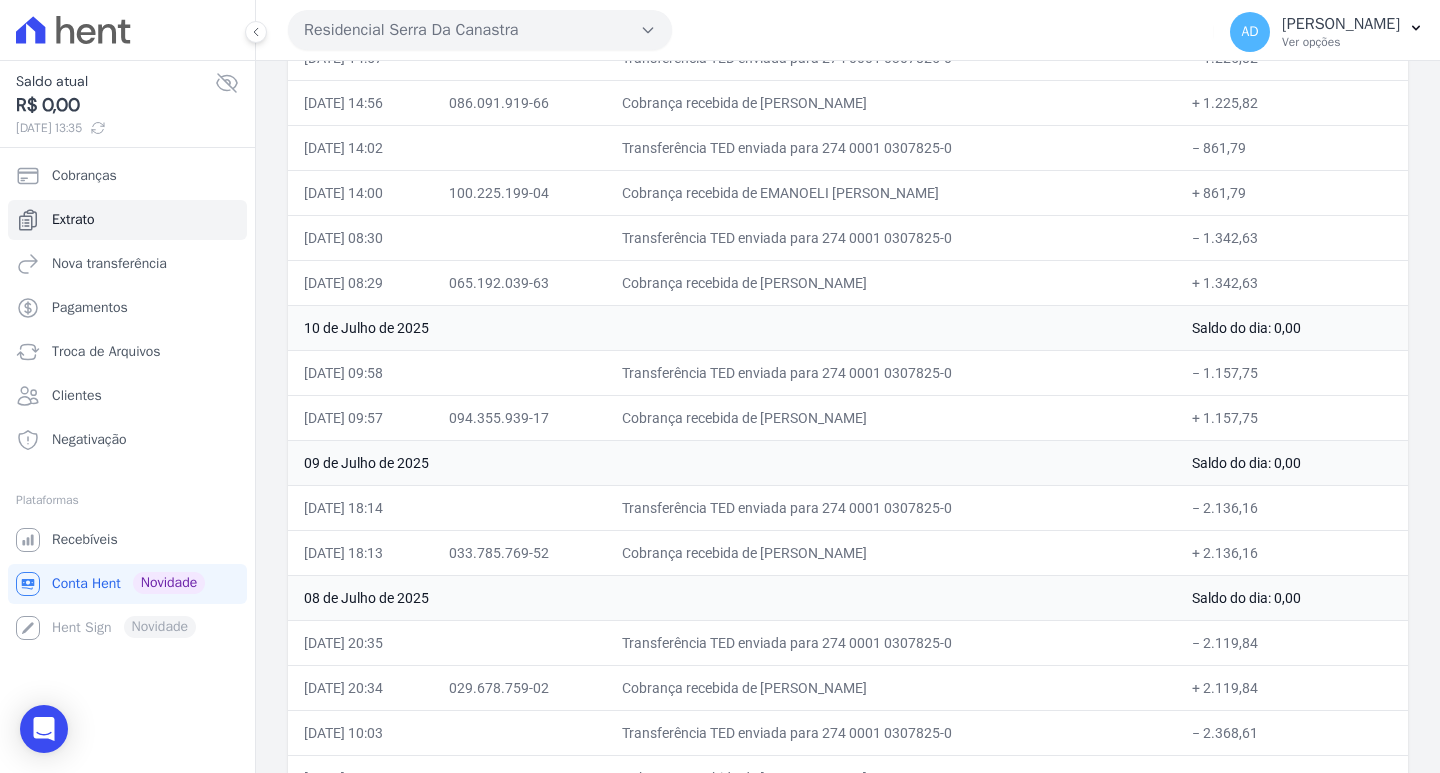 scroll, scrollTop: 567, scrollLeft: 0, axis: vertical 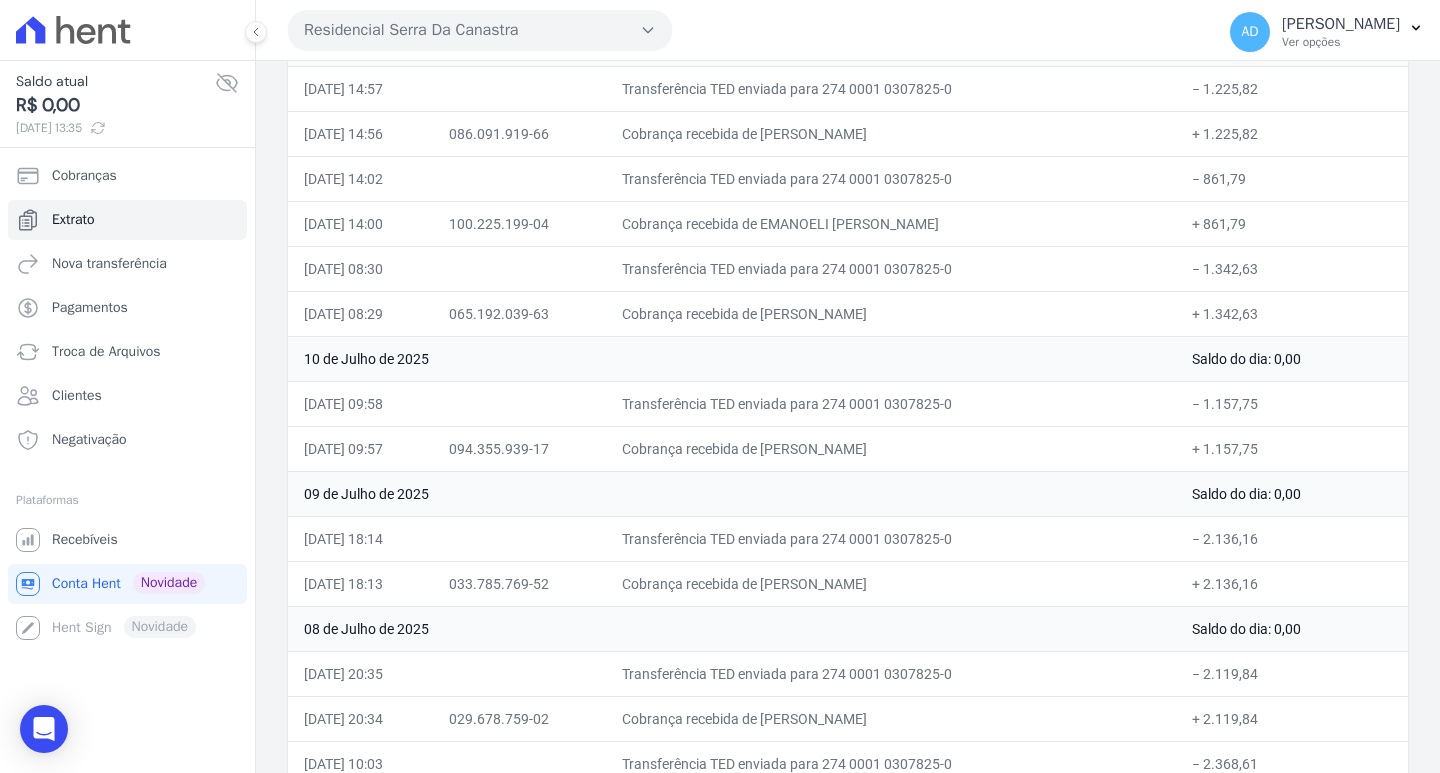 drag, startPoint x: 923, startPoint y: 218, endPoint x: 807, endPoint y: 217, distance: 116.00431 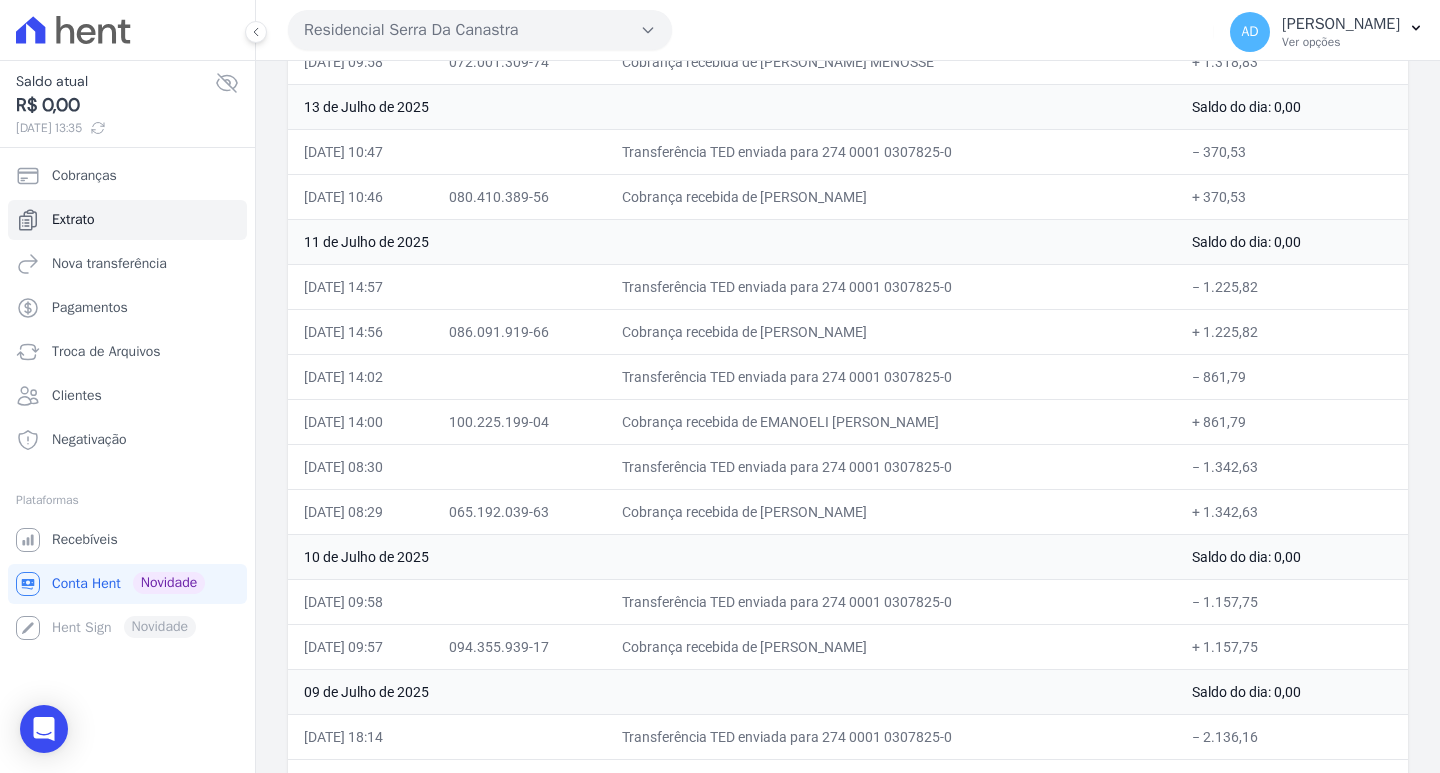 scroll, scrollTop: 367, scrollLeft: 0, axis: vertical 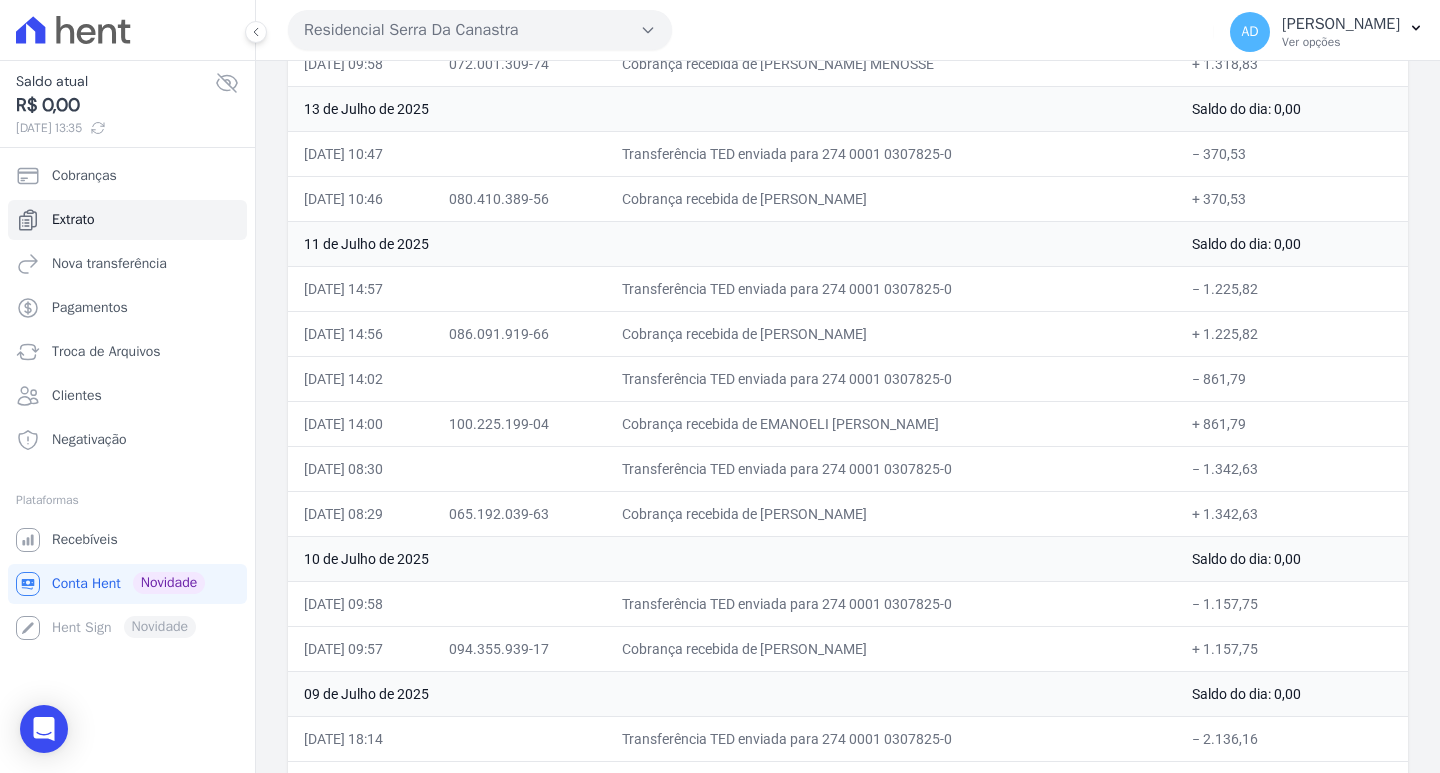 drag, startPoint x: 931, startPoint y: 336, endPoint x: 837, endPoint y: 338, distance: 94.02127 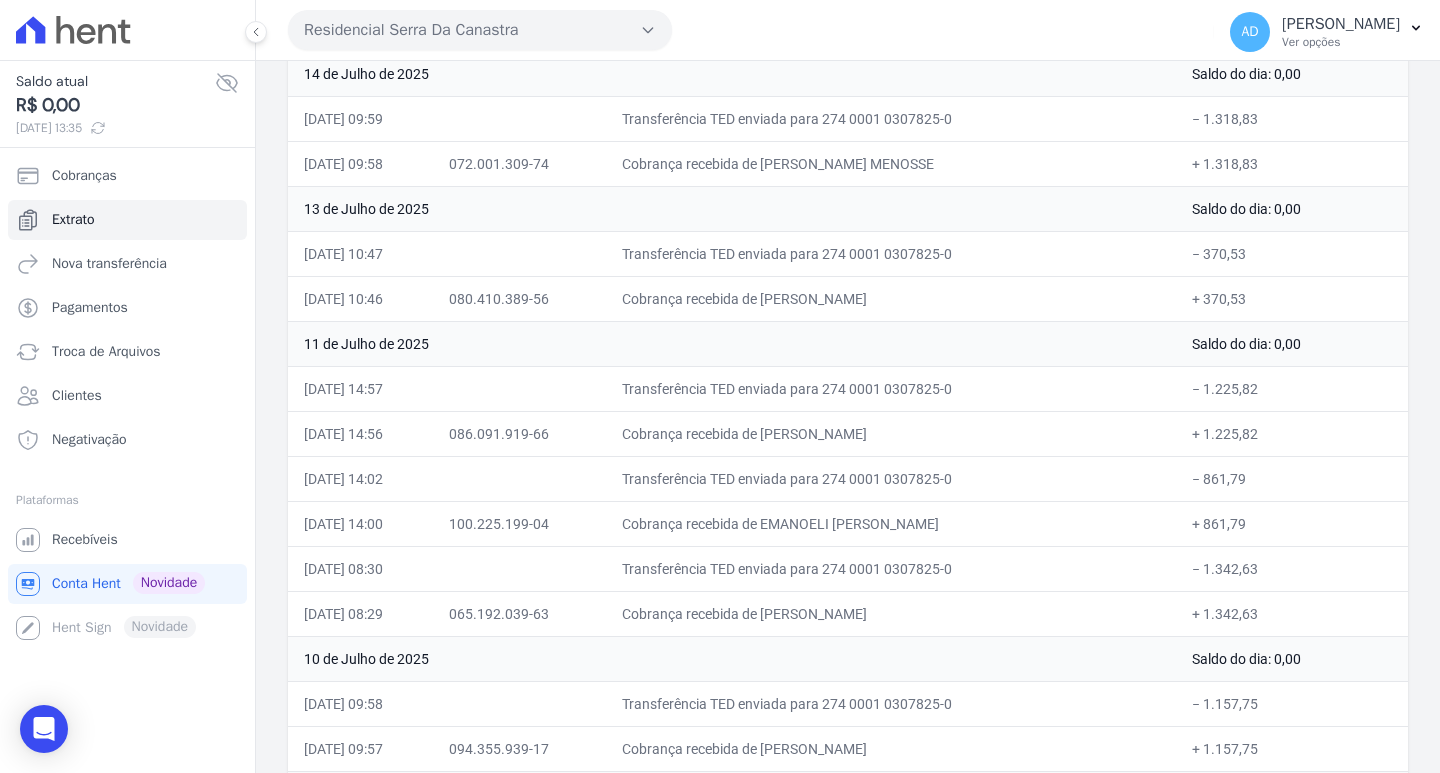 scroll, scrollTop: 167, scrollLeft: 0, axis: vertical 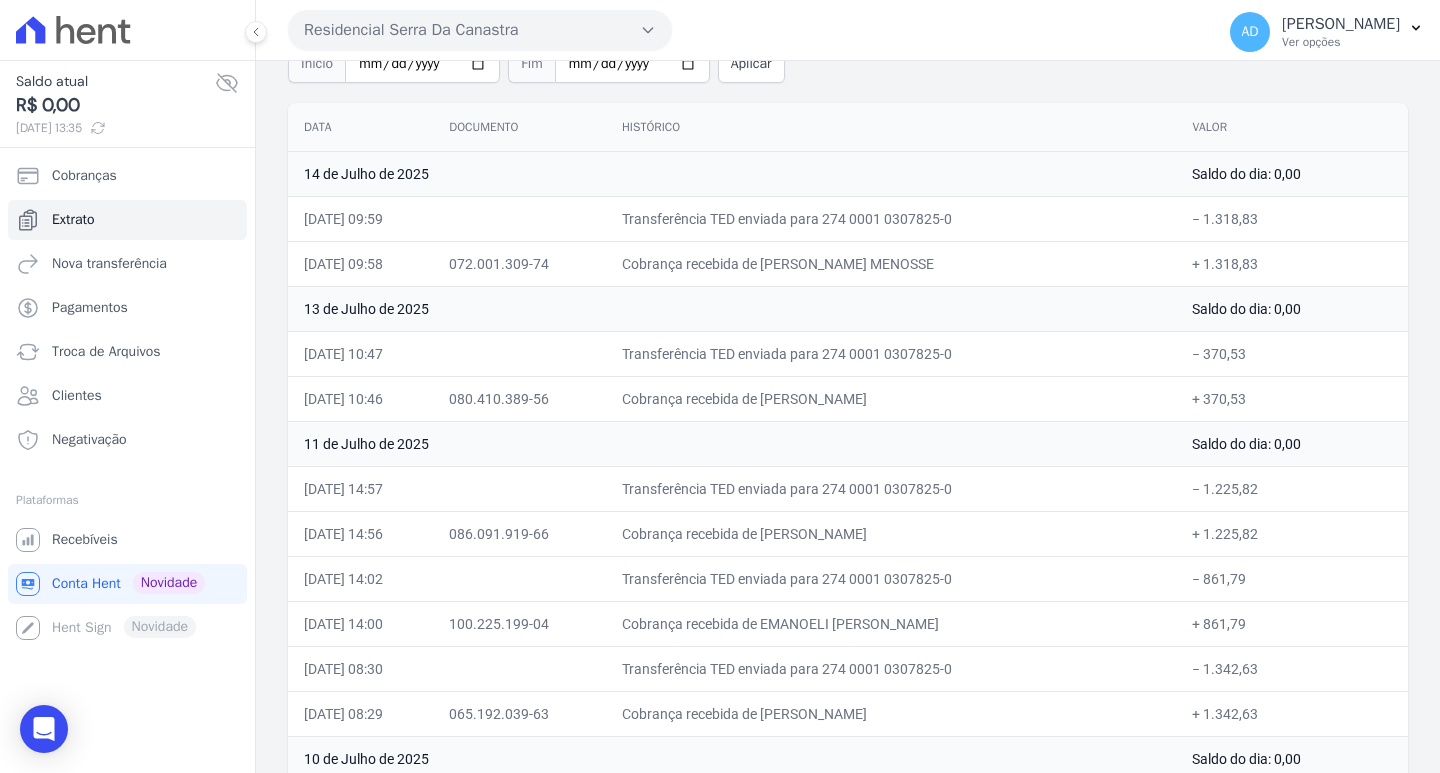 drag, startPoint x: 898, startPoint y: 392, endPoint x: 772, endPoint y: 392, distance: 126 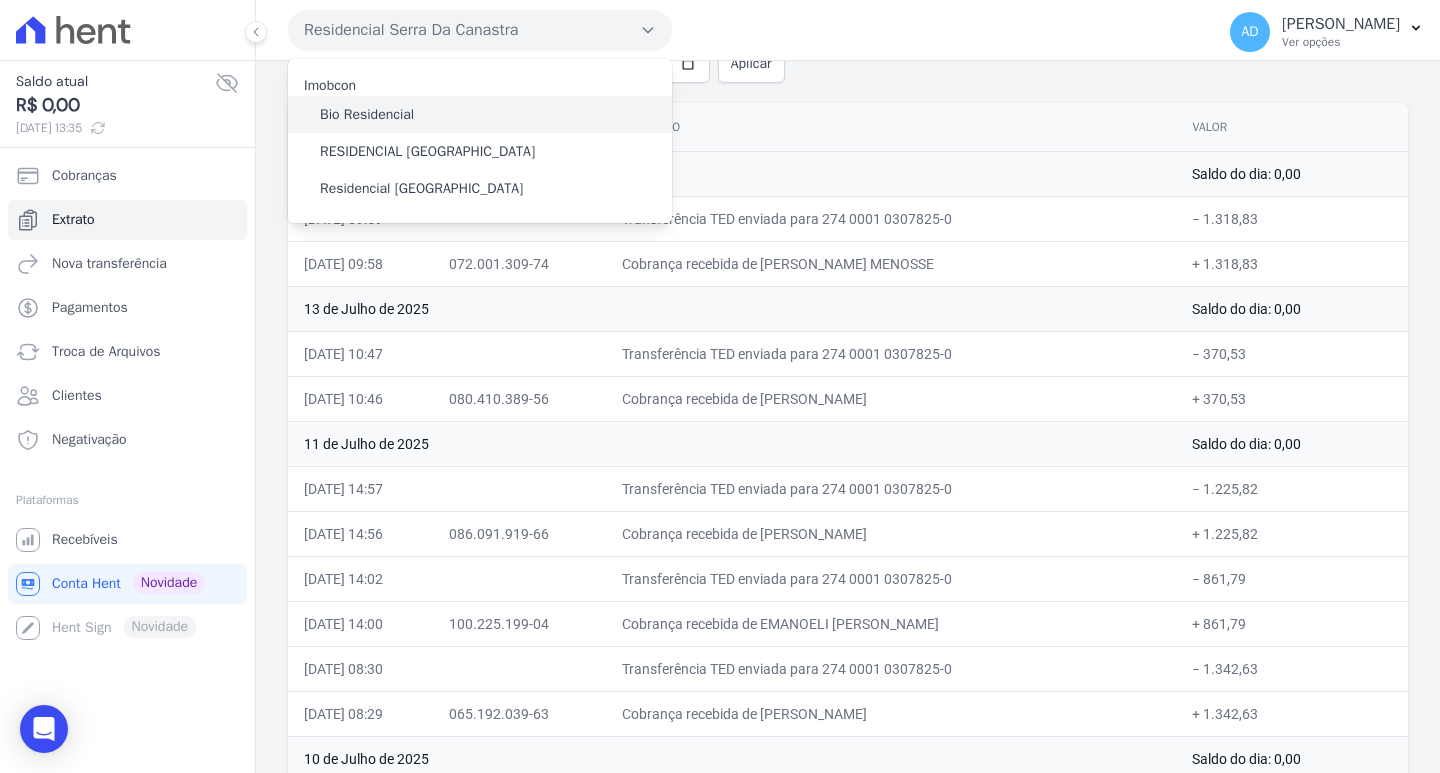 click on "Bio Residencial" at bounding box center [367, 114] 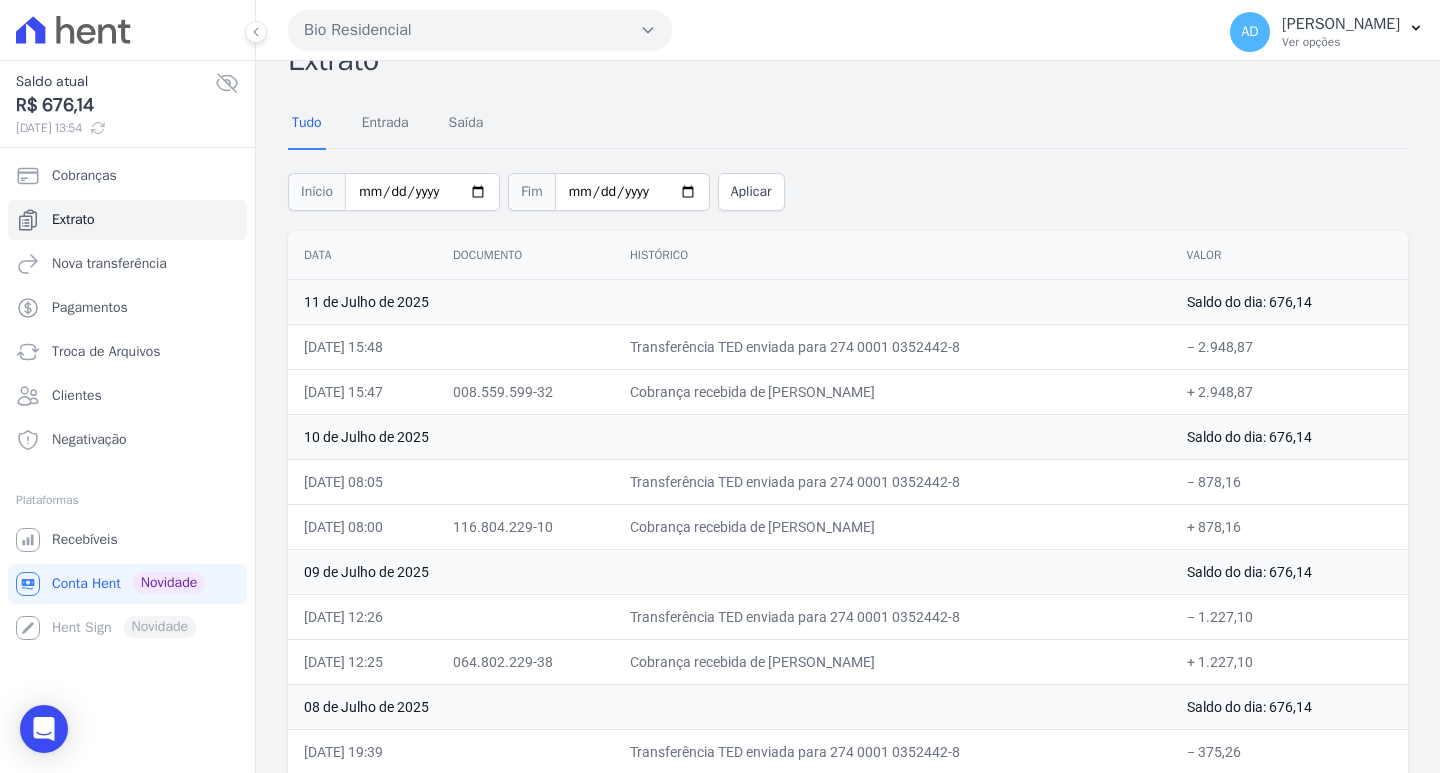 scroll, scrollTop: 0, scrollLeft: 0, axis: both 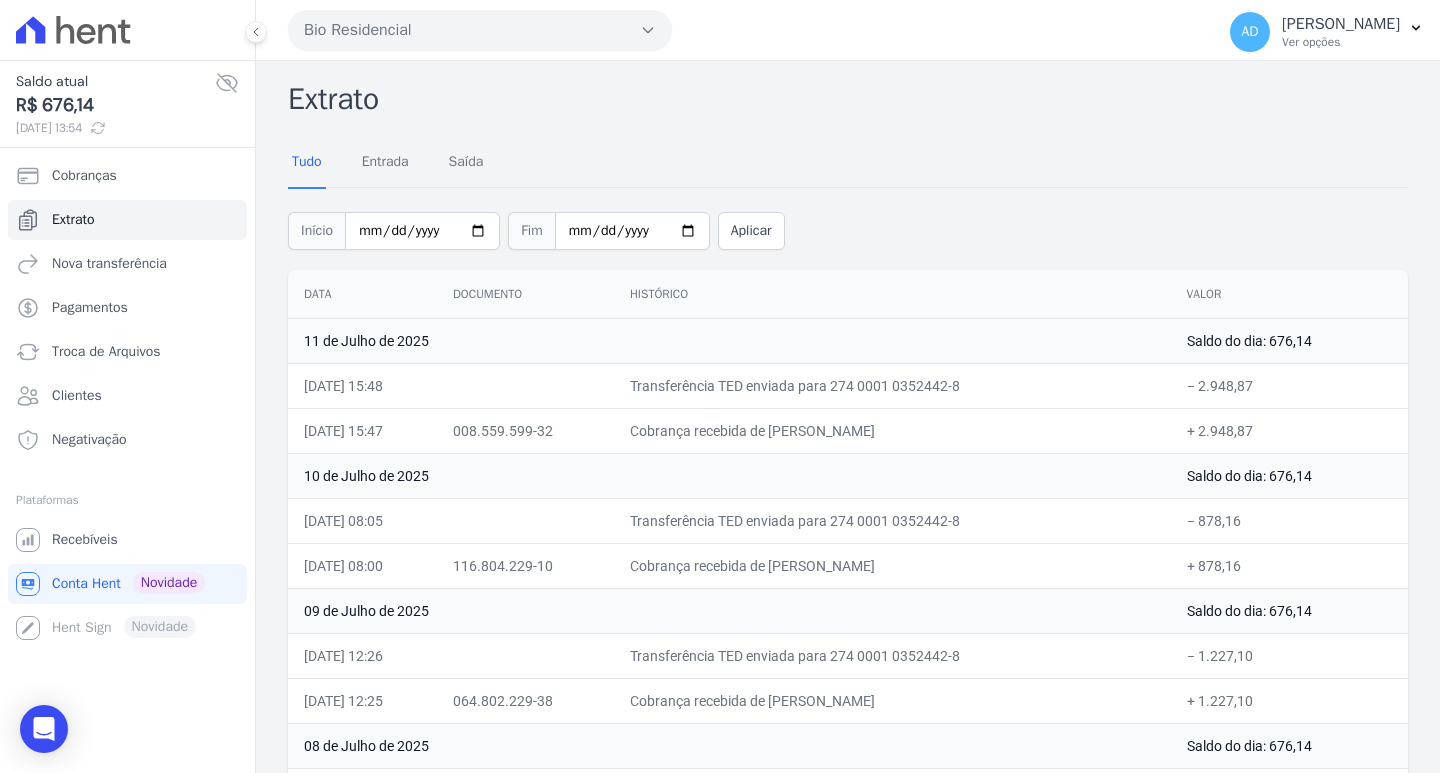 drag, startPoint x: 950, startPoint y: 430, endPoint x: 860, endPoint y: 417, distance: 90.934044 